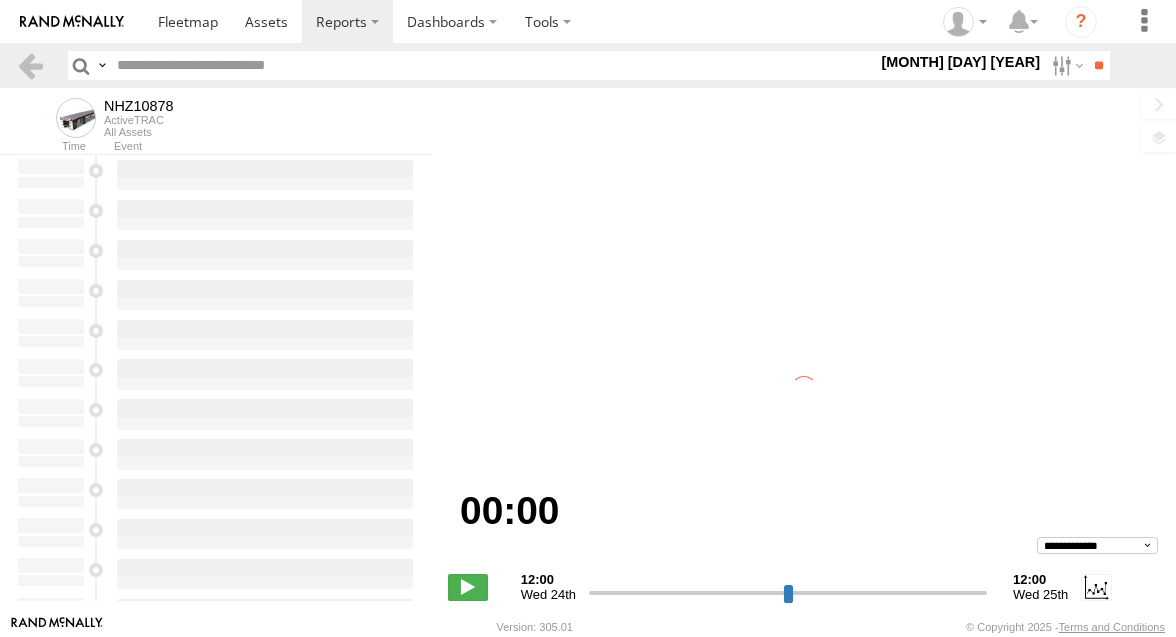 scroll, scrollTop: 0, scrollLeft: 0, axis: both 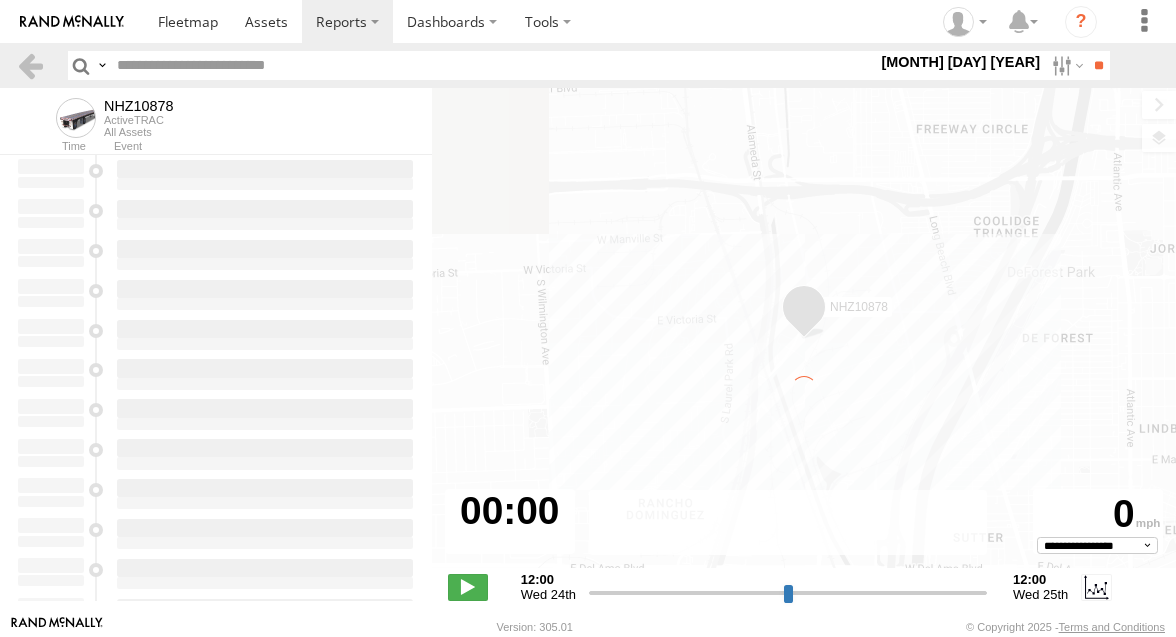 type on "**********" 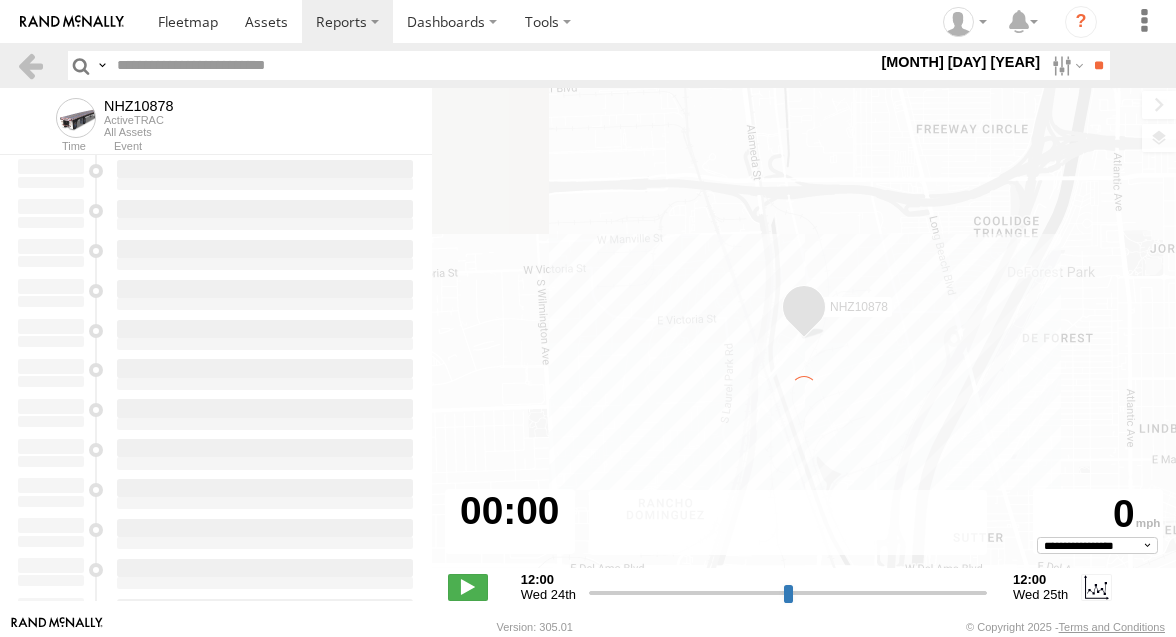 click at bounding box center [493, 65] 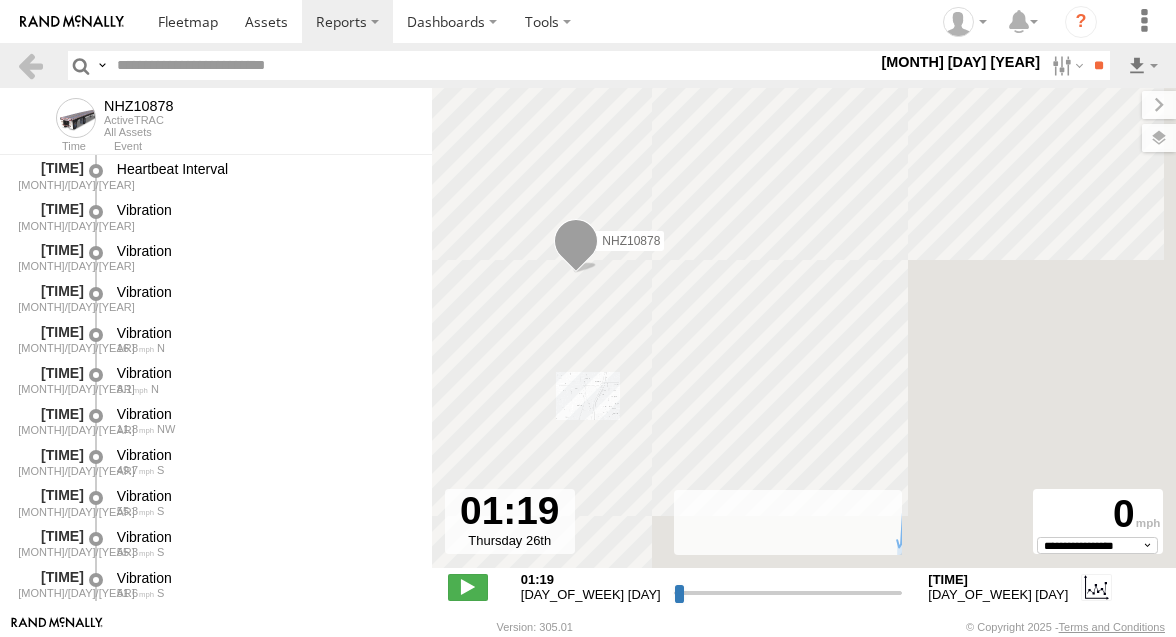 paste on "********" 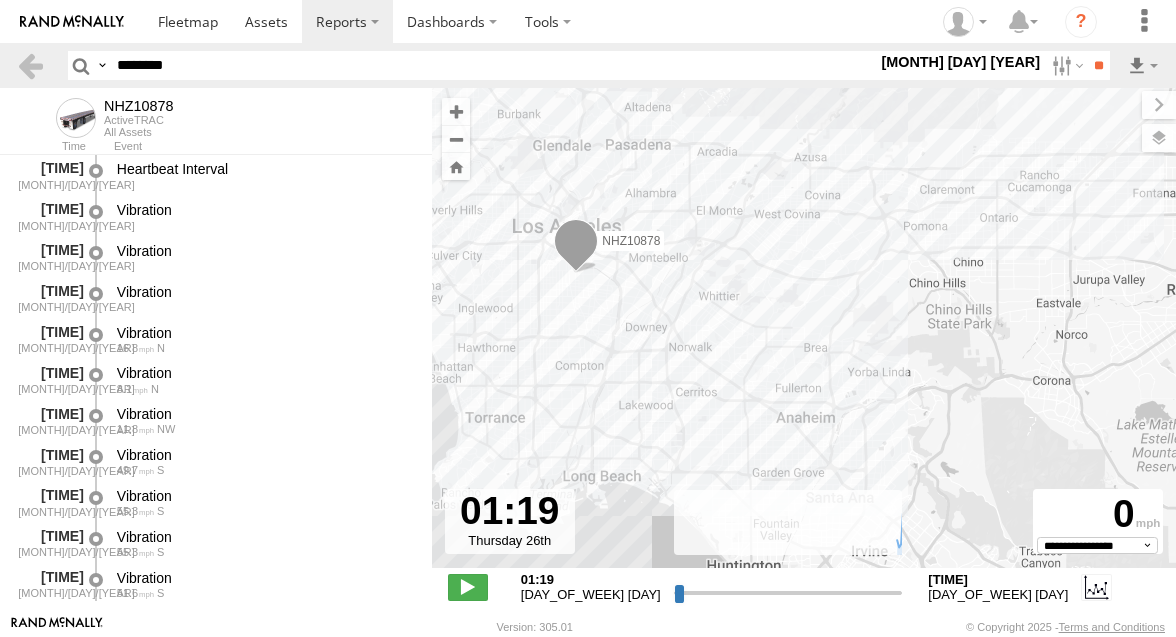 type on "********" 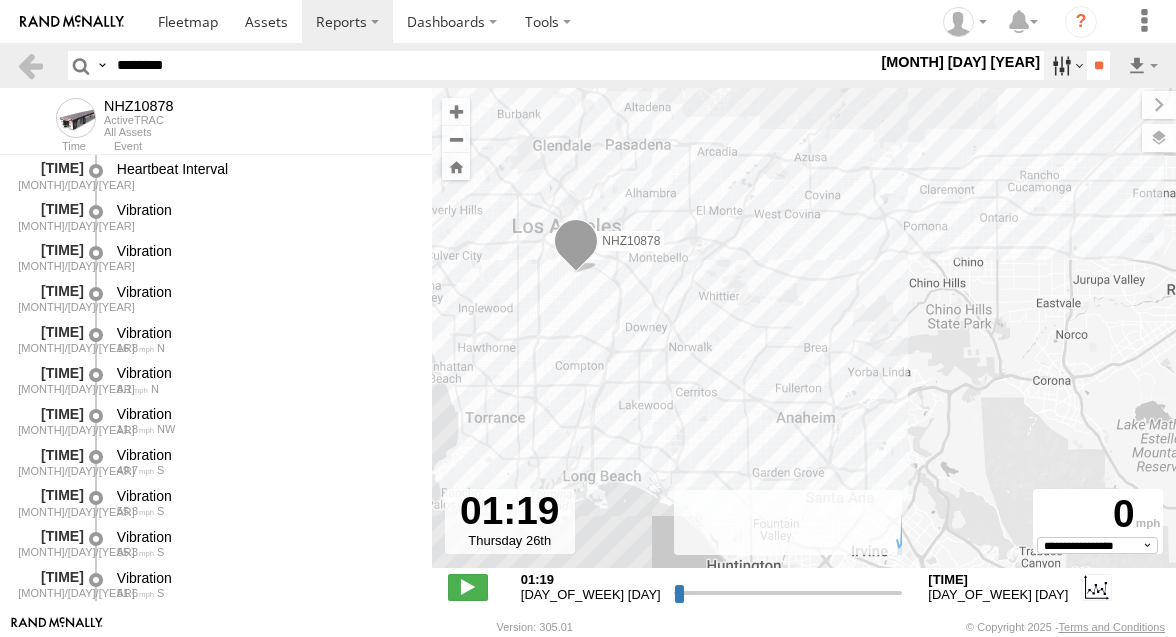click at bounding box center (1065, 65) 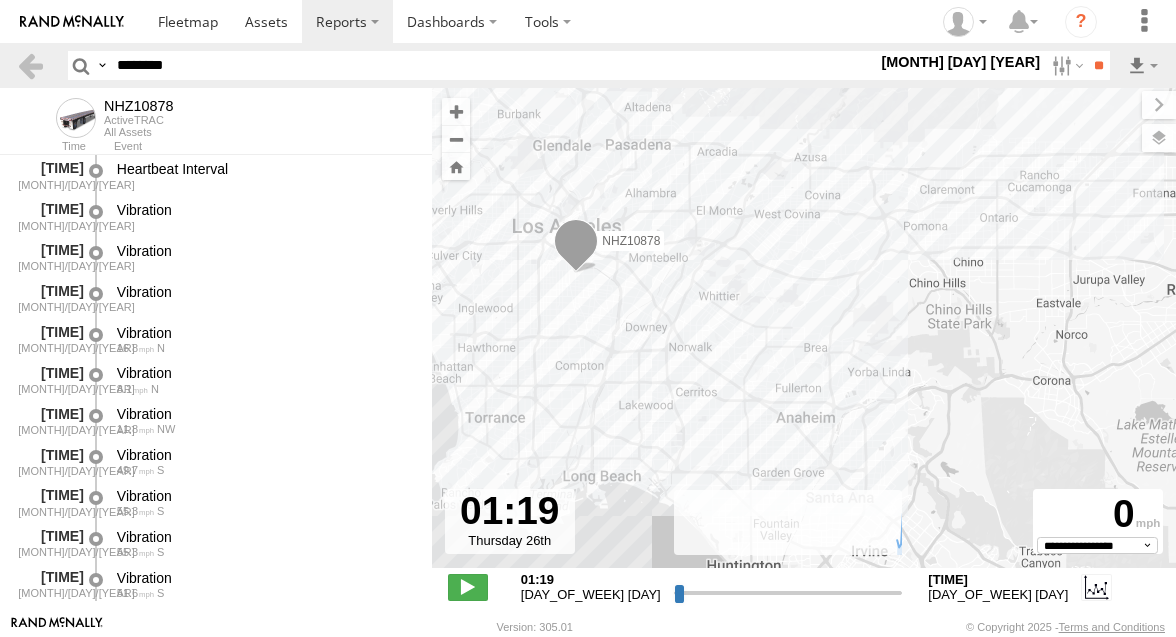 click at bounding box center [0, 0] 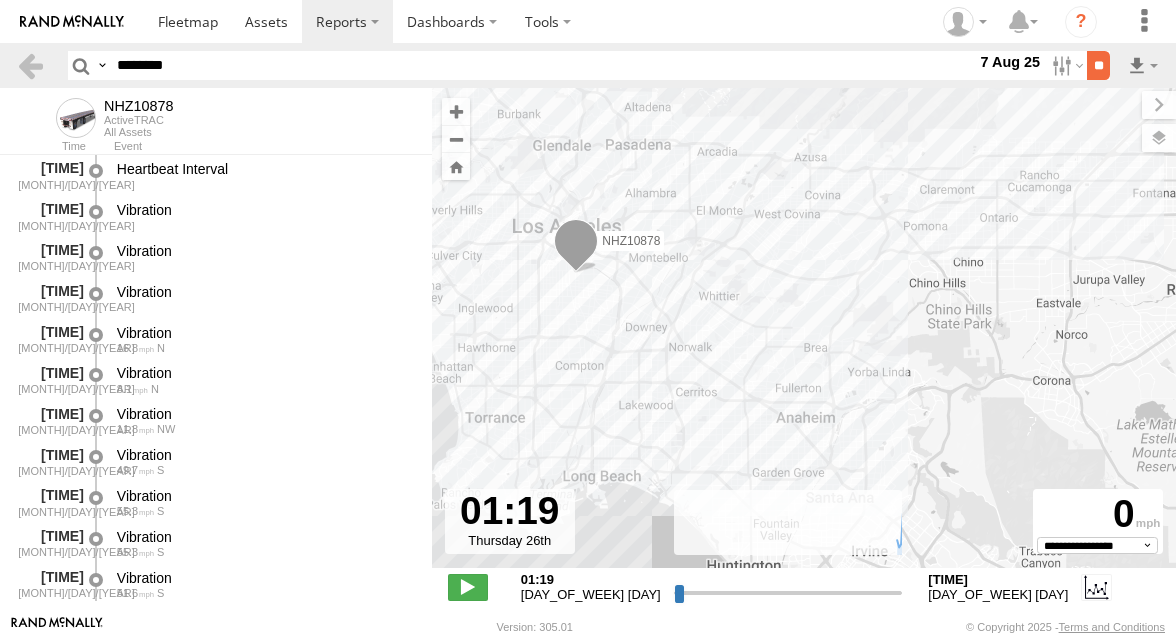 click on "**" at bounding box center [1098, 65] 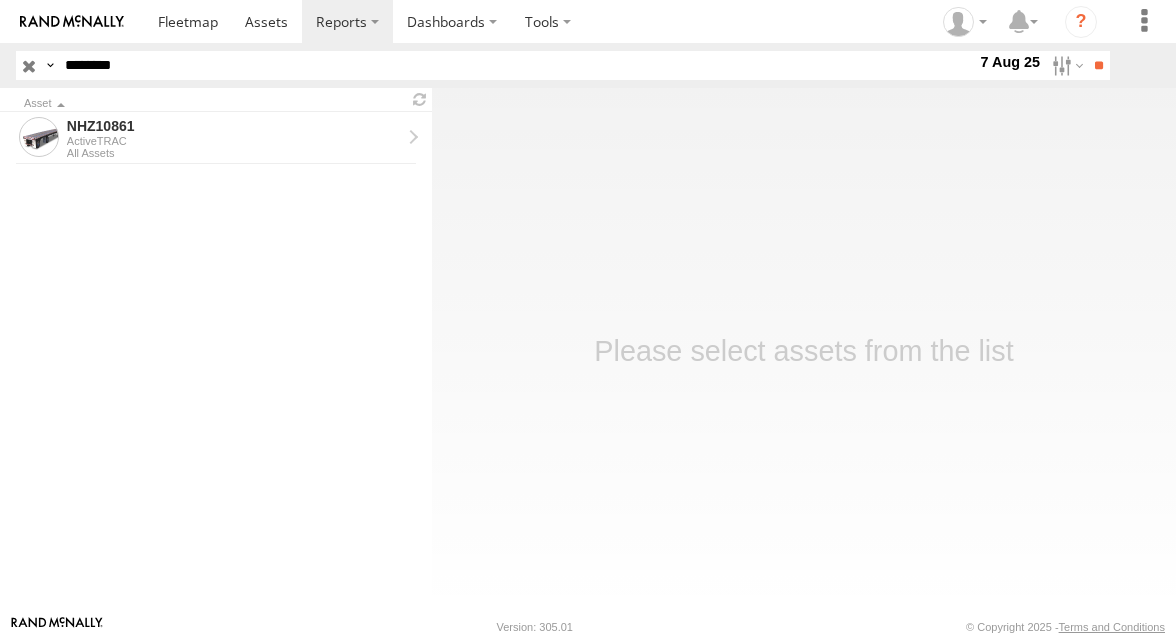 scroll, scrollTop: 0, scrollLeft: 0, axis: both 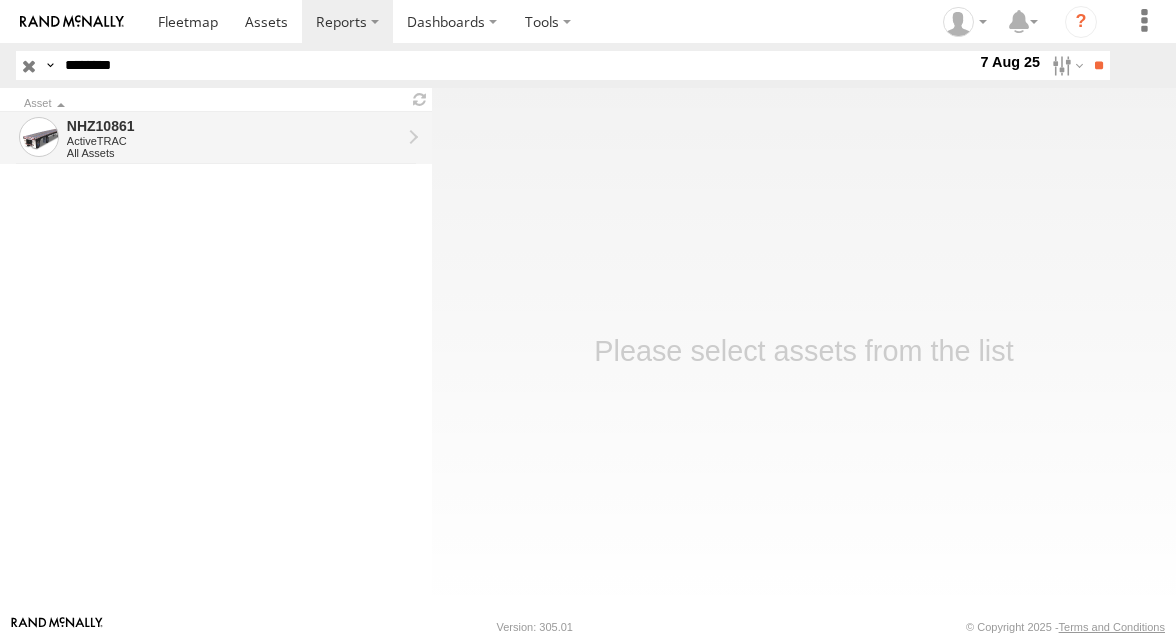 click on "All Assets" at bounding box center [234, 153] 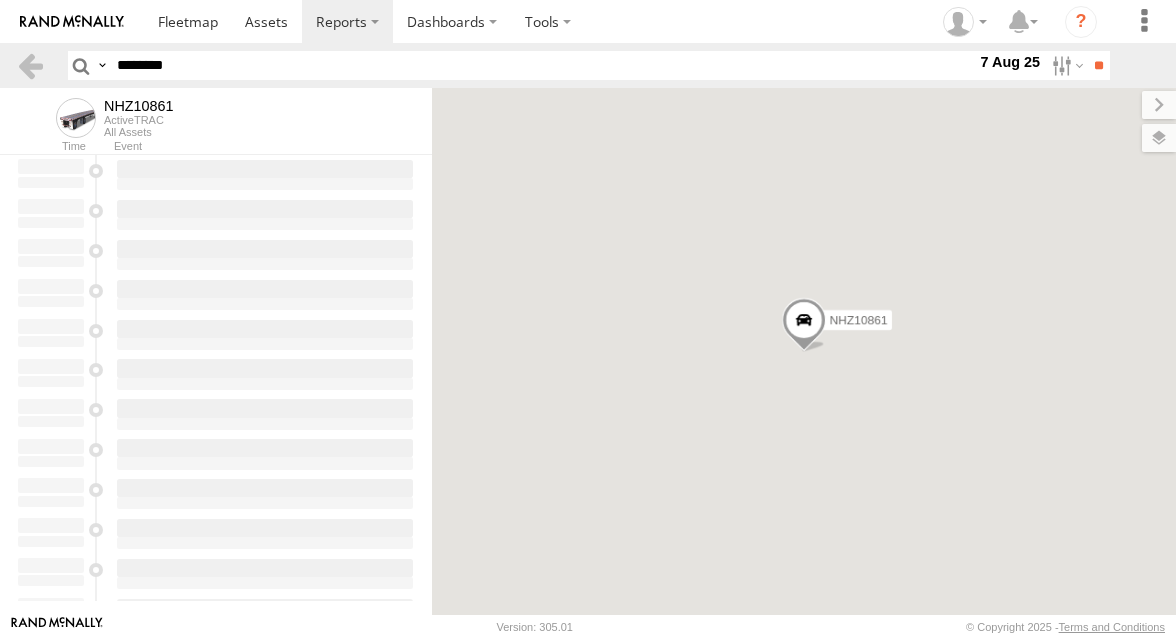 scroll, scrollTop: 0, scrollLeft: 0, axis: both 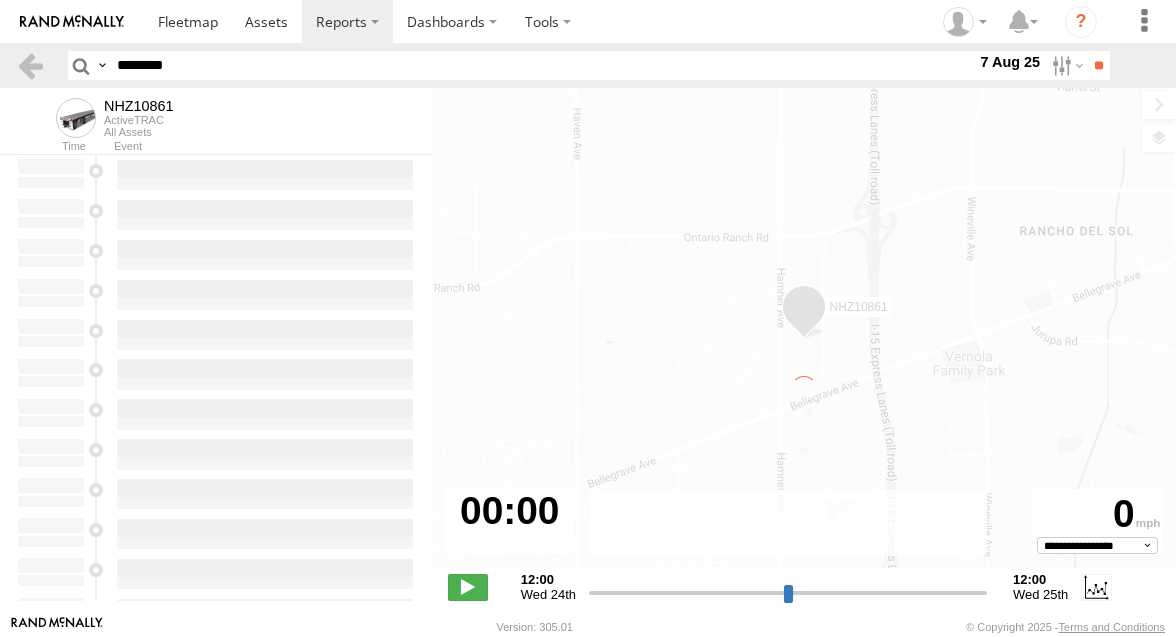 type on "**********" 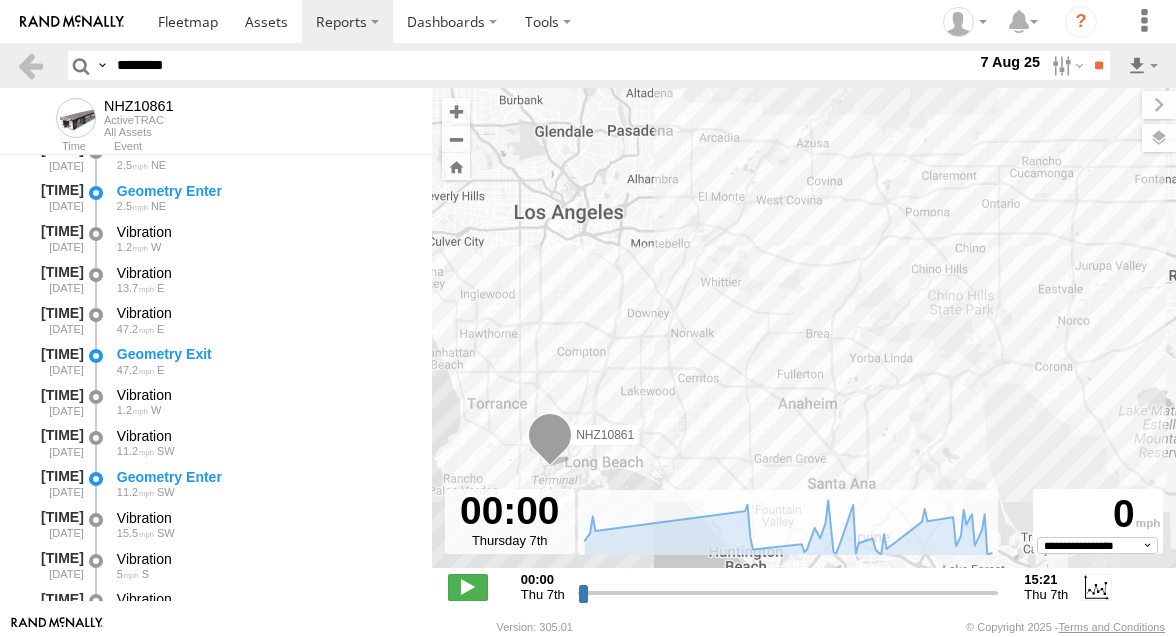 click on "Geometry Exit" at bounding box center (265, 354) 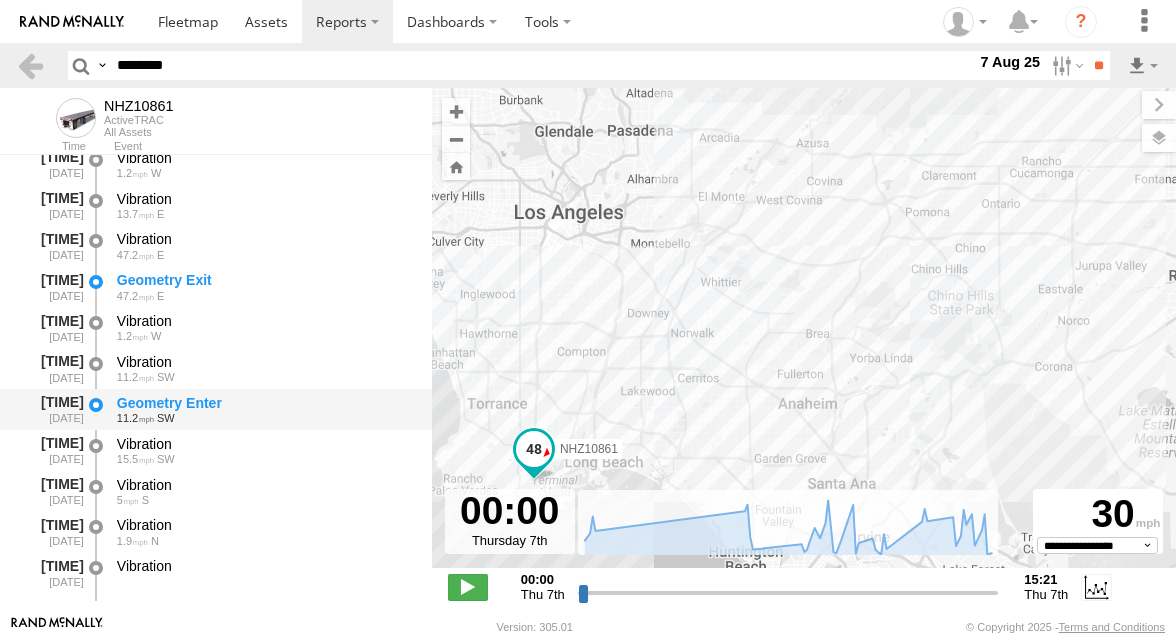 click on "Geometry Enter" at bounding box center (265, 403) 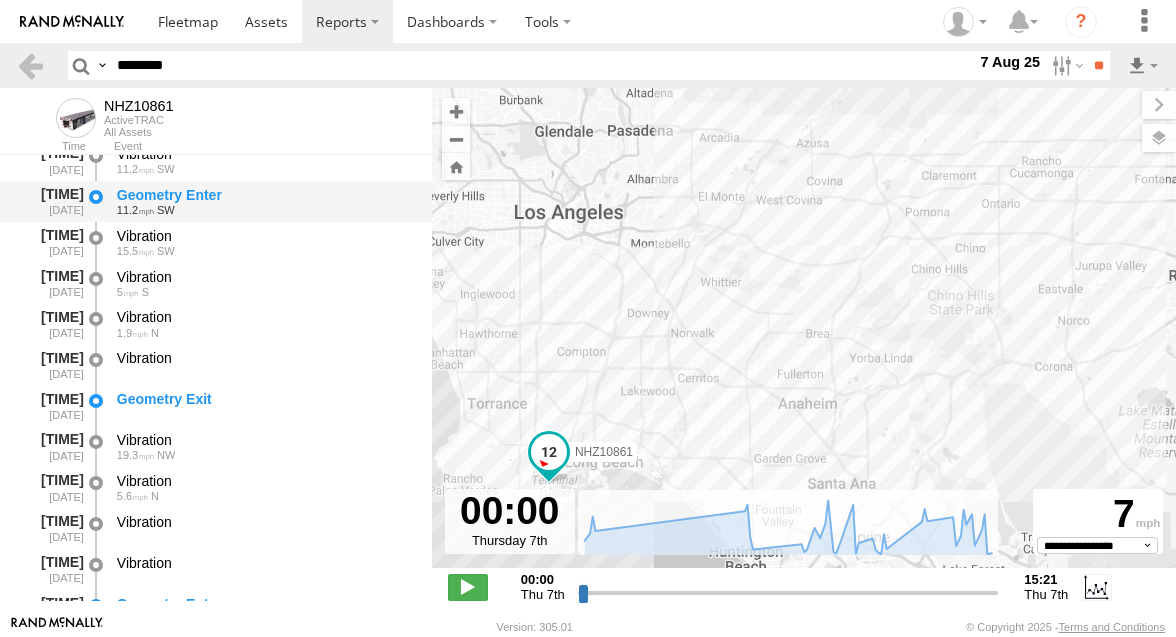 scroll, scrollTop: 1781, scrollLeft: 0, axis: vertical 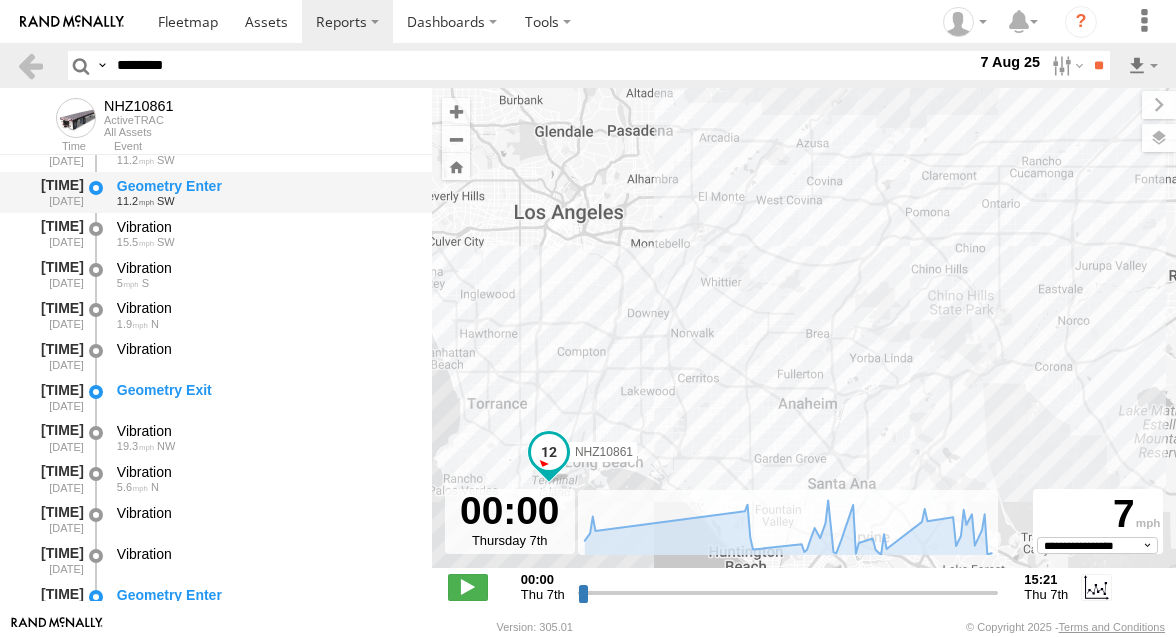 click on "Geometry Exit" at bounding box center (265, 390) 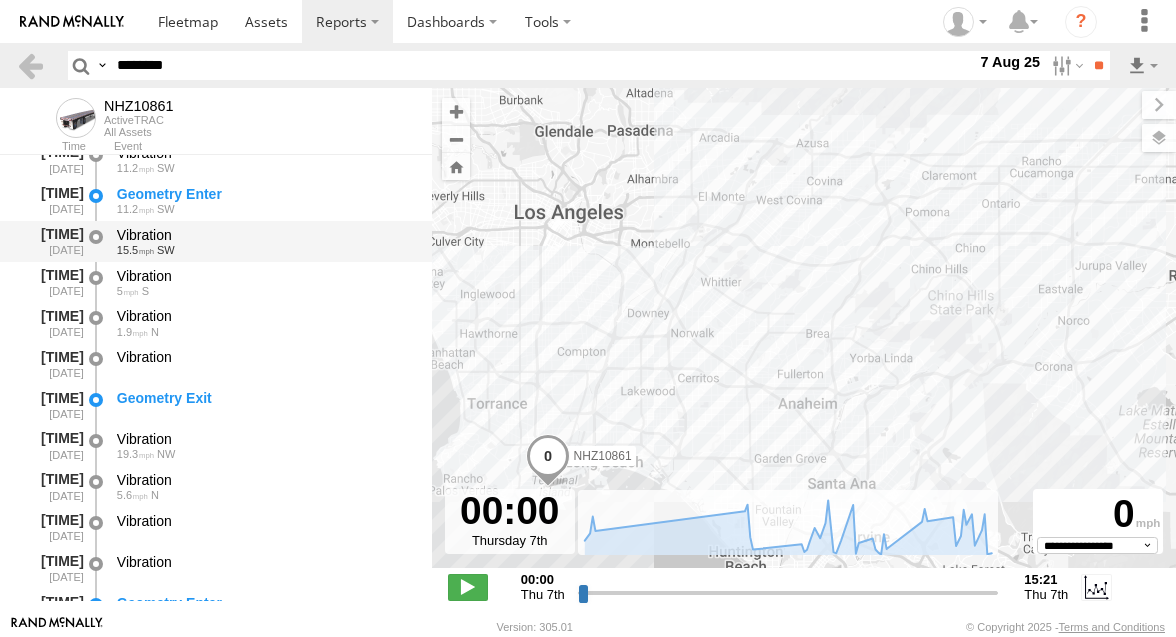 scroll, scrollTop: 1726, scrollLeft: 0, axis: vertical 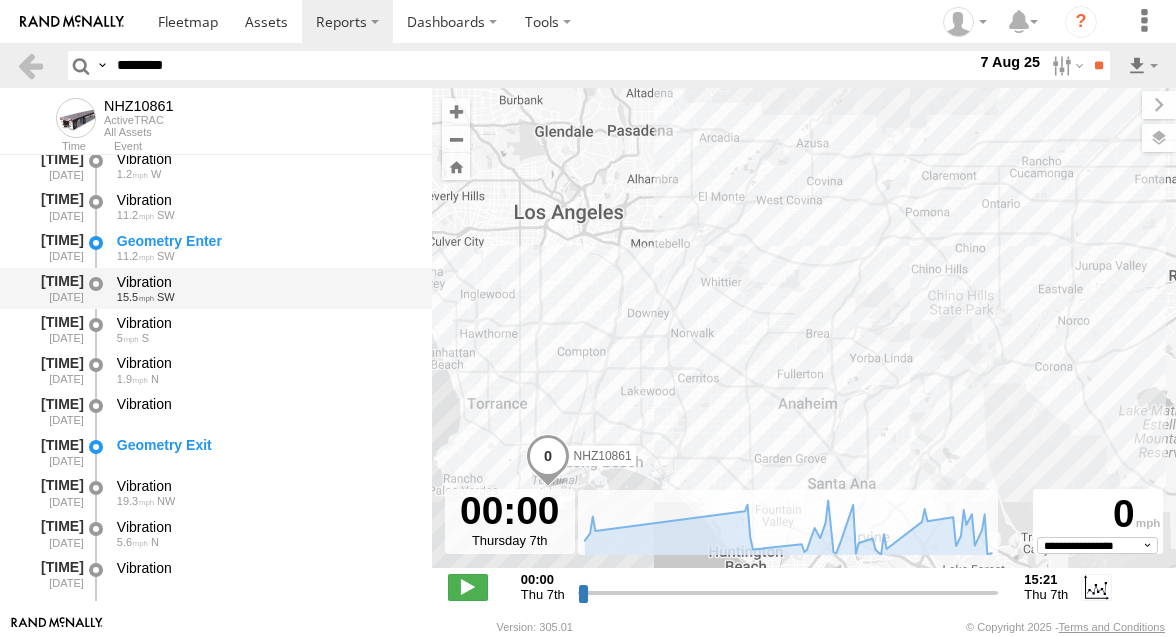 click on "[TIME] [DATE]
Vibration
1.2
W" at bounding box center (216, 165) 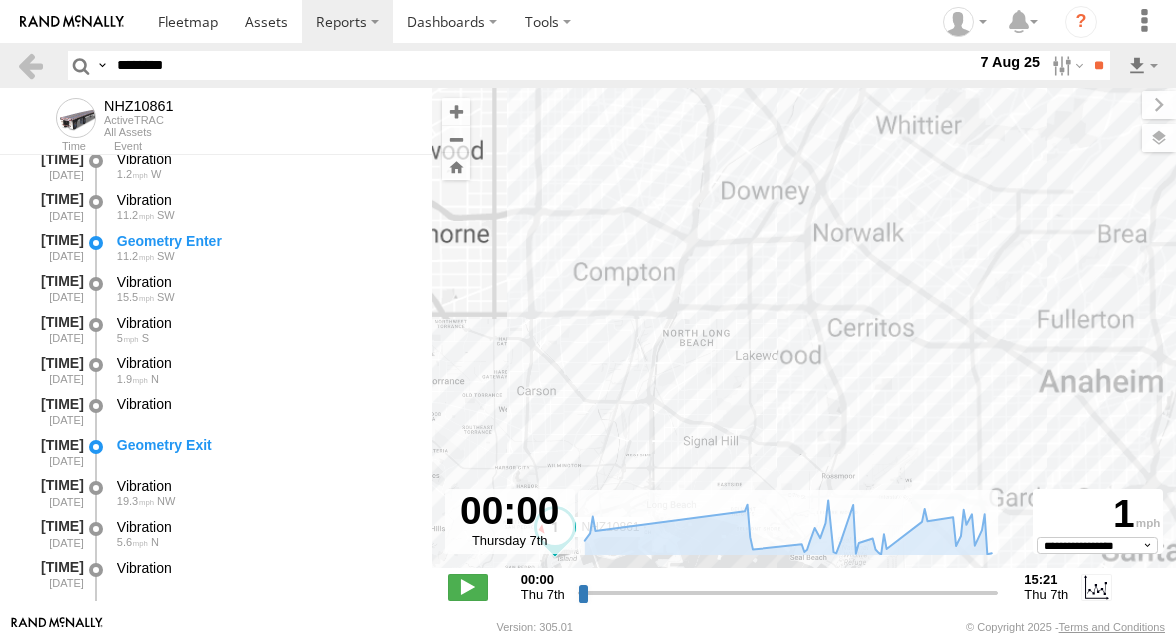 drag, startPoint x: 543, startPoint y: 423, endPoint x: 556, endPoint y: 334, distance: 89.94443 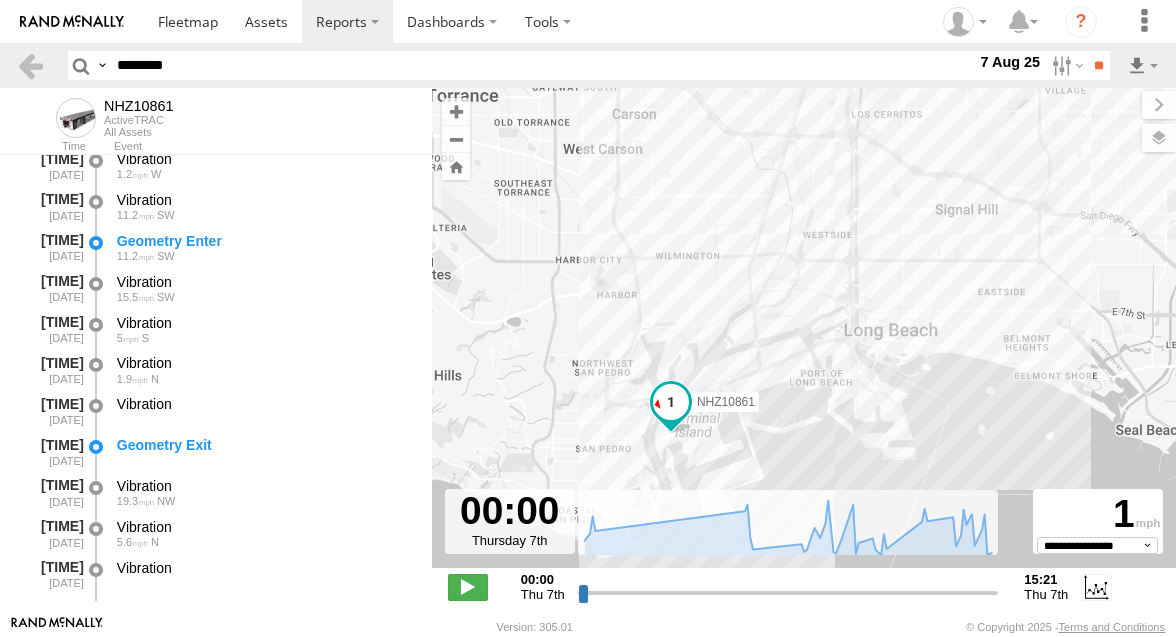 drag, startPoint x: 664, startPoint y: 404, endPoint x: 659, endPoint y: 368, distance: 36.345562 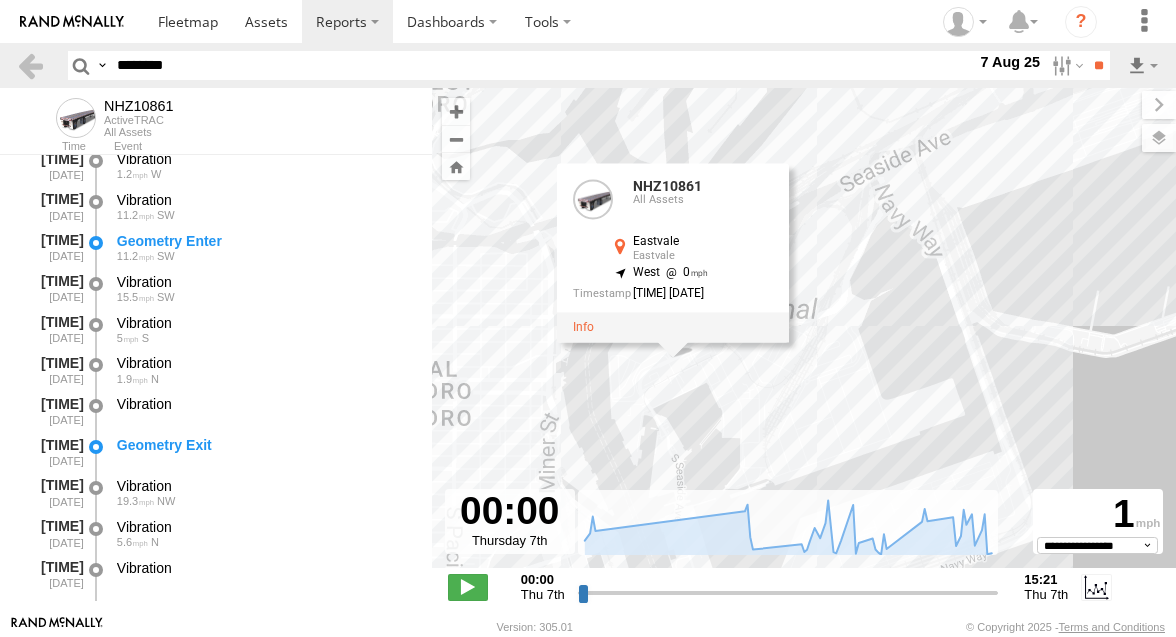 drag, startPoint x: 658, startPoint y: 367, endPoint x: 645, endPoint y: 456, distance: 89.94443 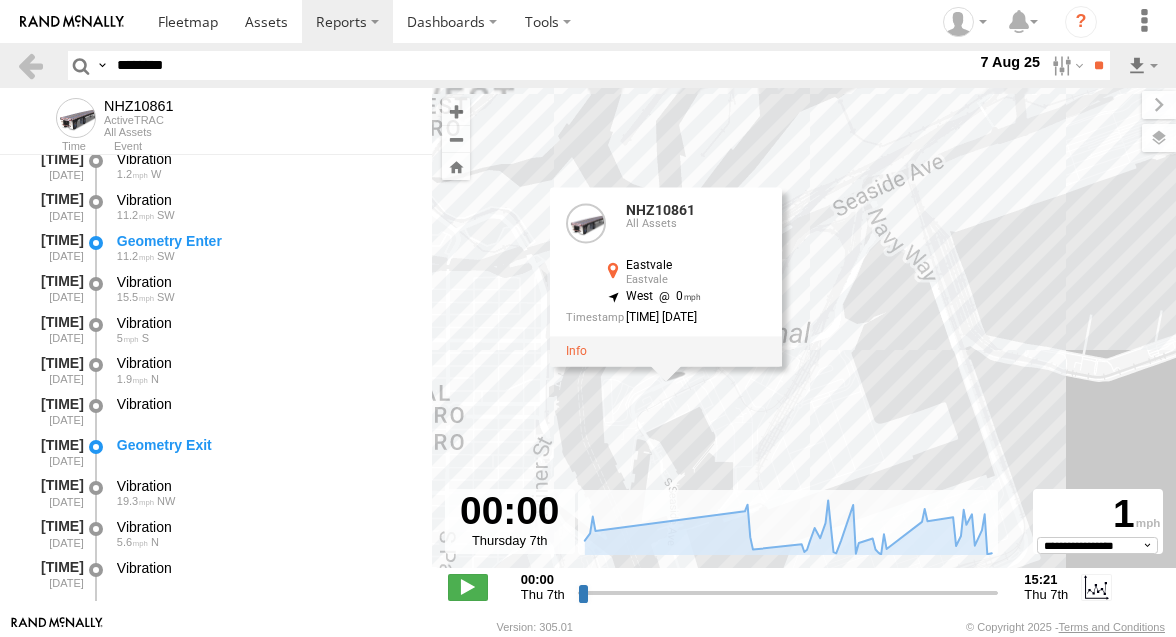 click on "[ASSET_ID] [ASSET_ID] [ASSET_TYPE] [LOCATION] [LOCATION] [LATITUDE] ,  [LONGITUDE] [DIRECTION] [VALUE] [VALUE] [TIME] [DATE]" at bounding box center (804, 338) 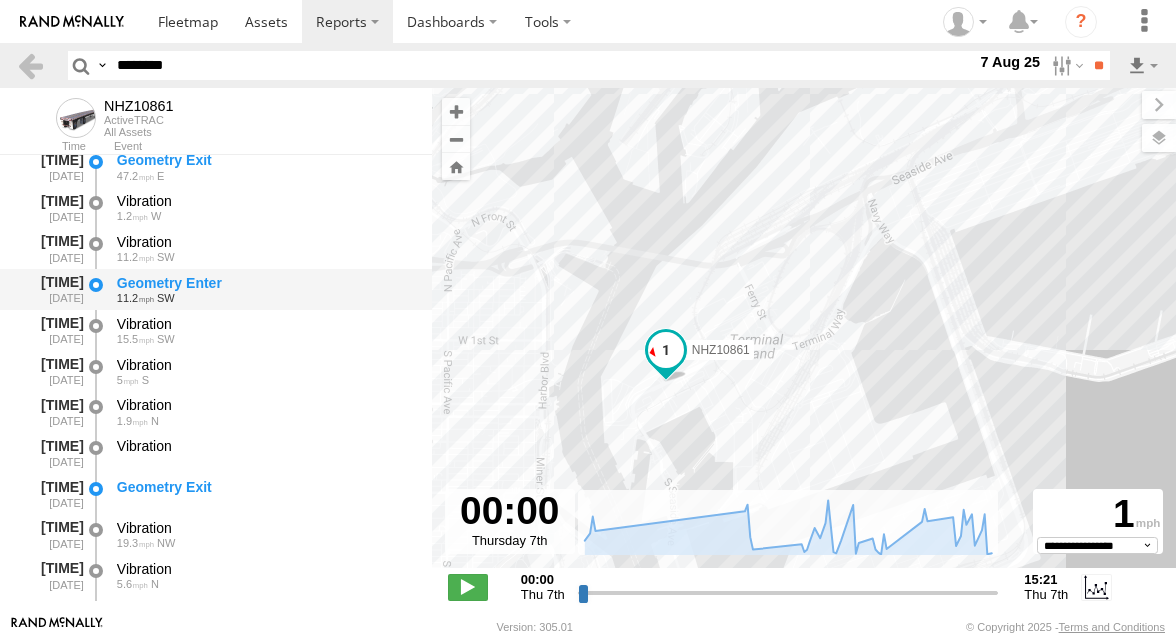 scroll, scrollTop: 1656, scrollLeft: 0, axis: vertical 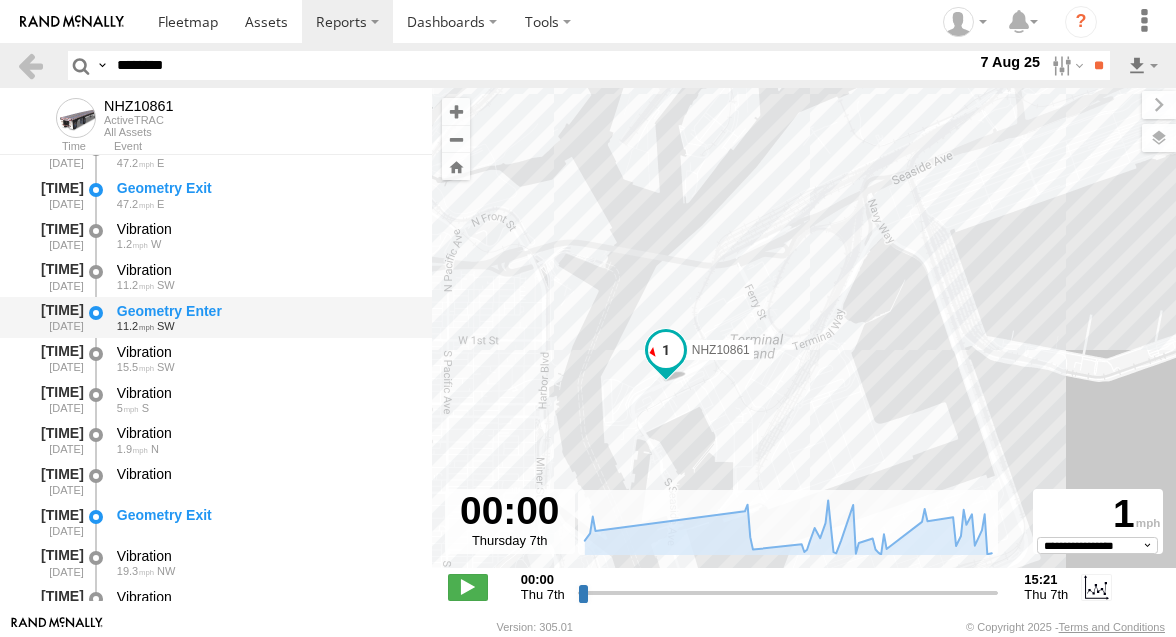 click on "Vibration" at bounding box center (265, 270) 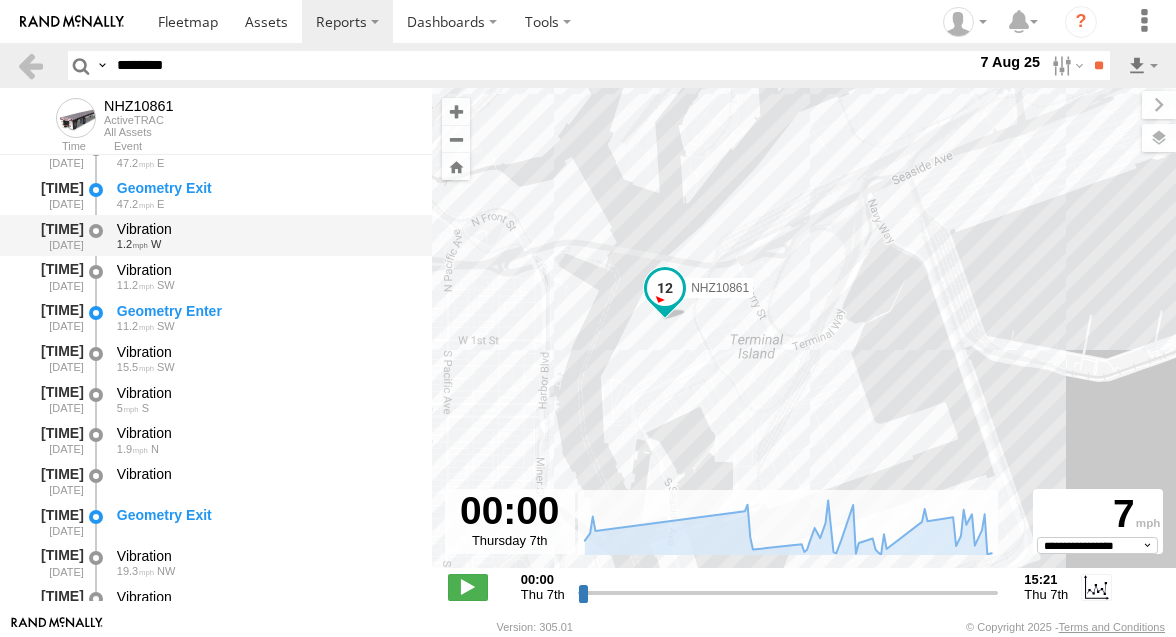 click on "Vibration" at bounding box center (265, 229) 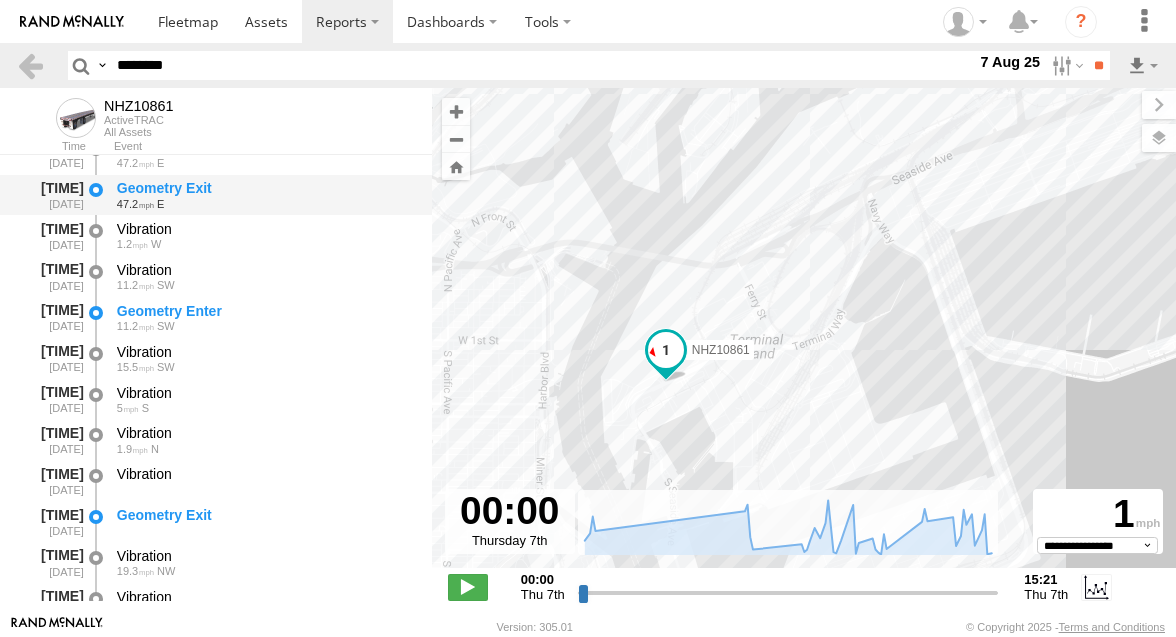 click on "[TIME] [DATE]
Geometry Exit
47.2
E" at bounding box center [216, 195] 